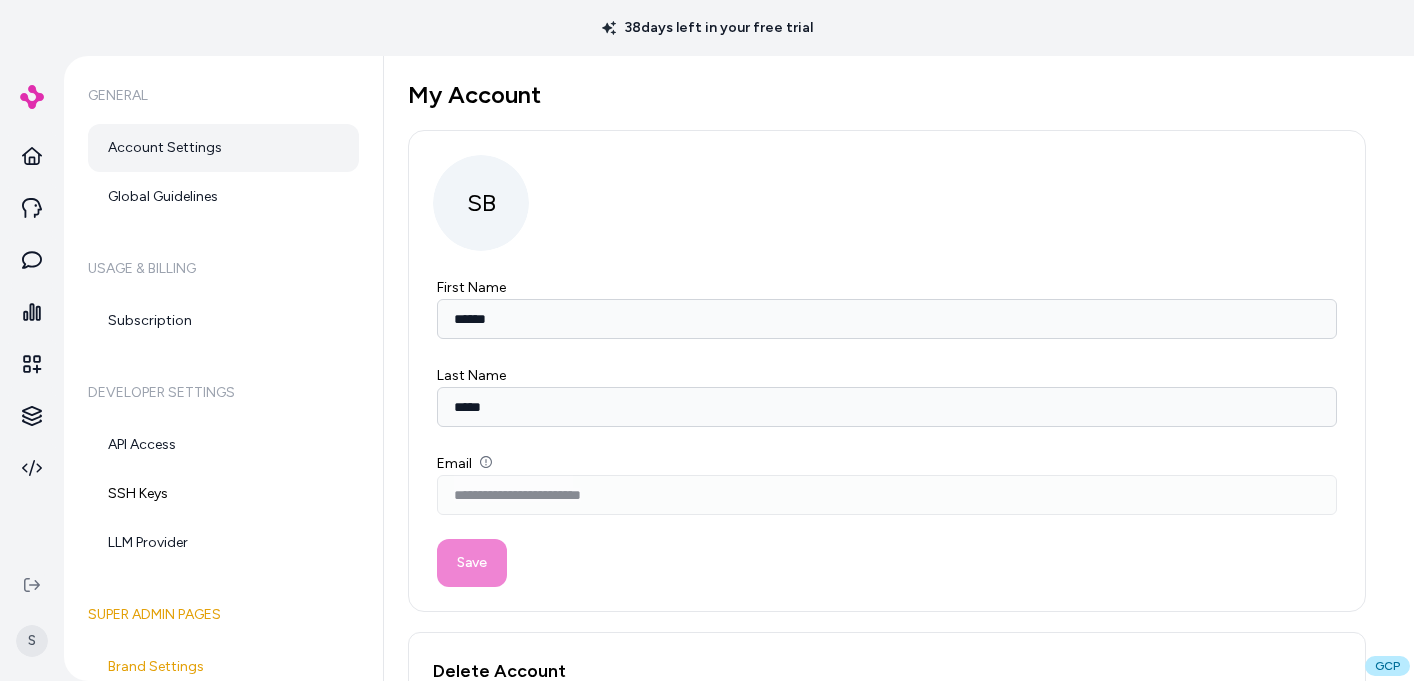 scroll, scrollTop: 0, scrollLeft: 0, axis: both 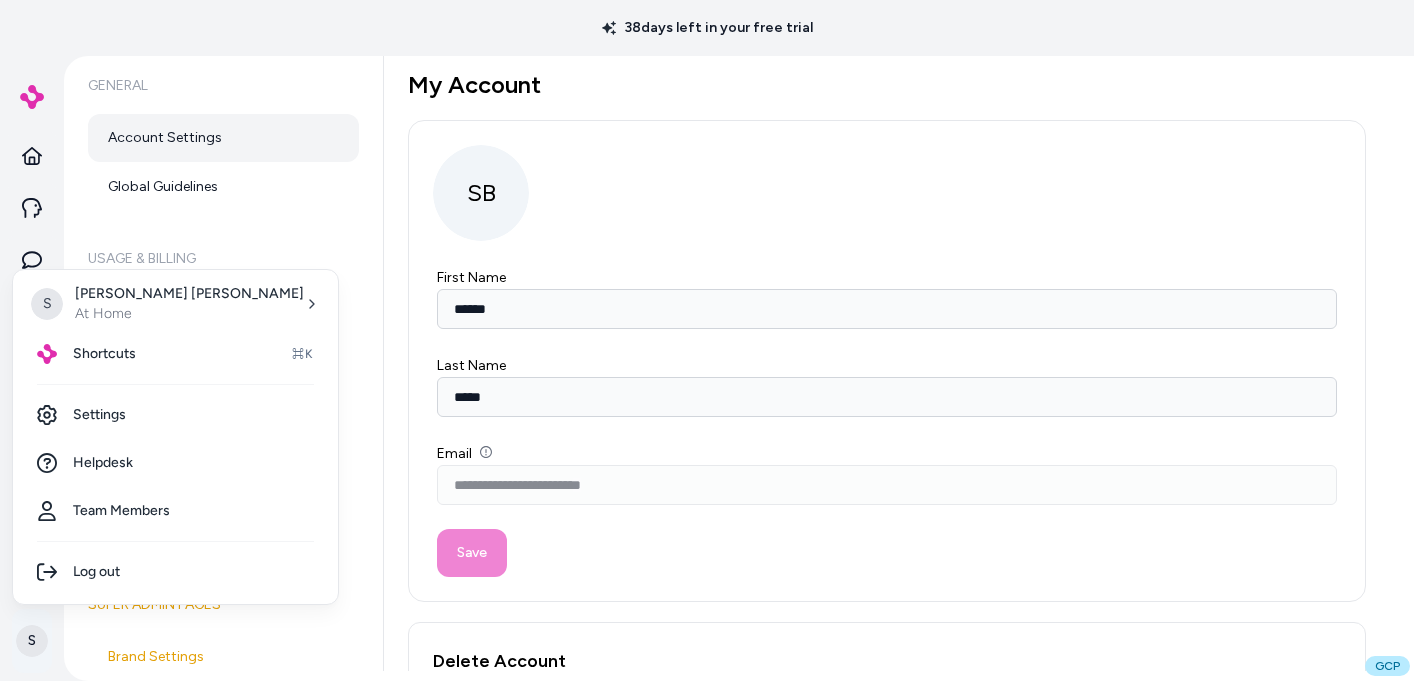 click on "**********" at bounding box center [707, 340] 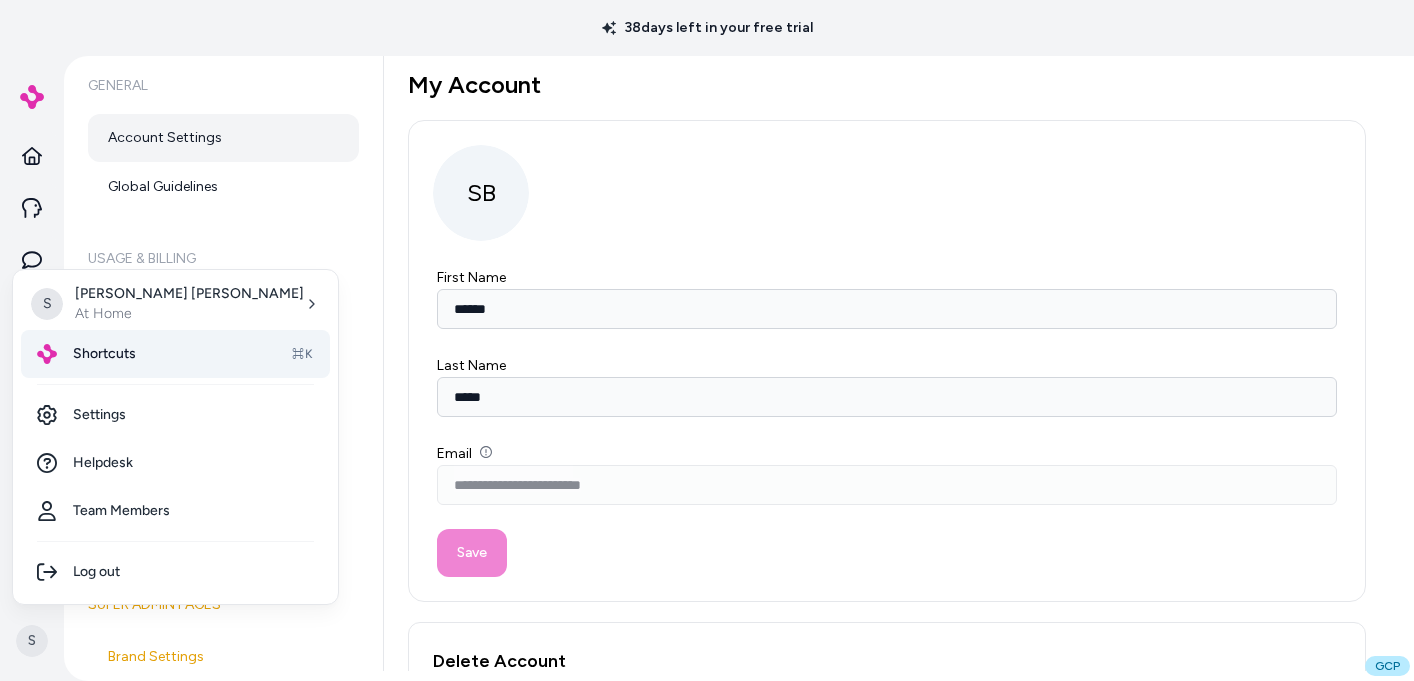 click on "Shortcuts ⌘K" at bounding box center (175, 354) 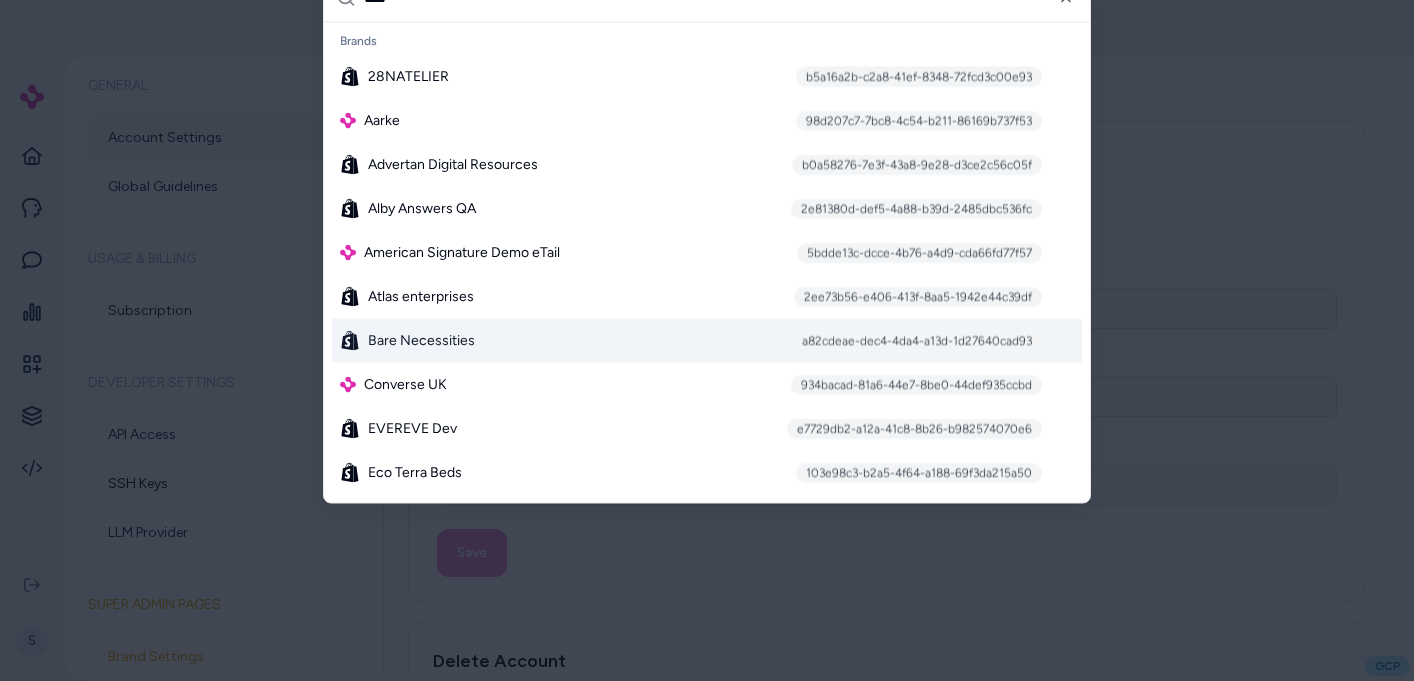 type on "****" 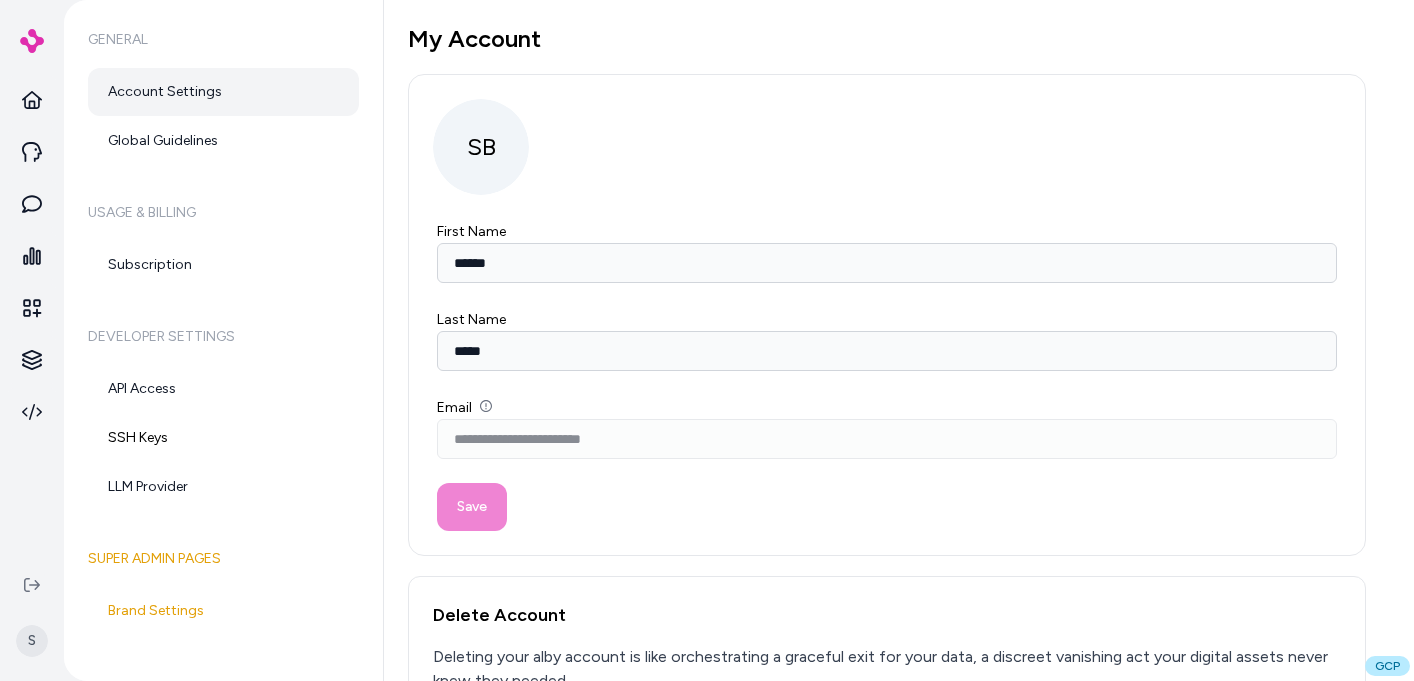 scroll, scrollTop: 0, scrollLeft: 0, axis: both 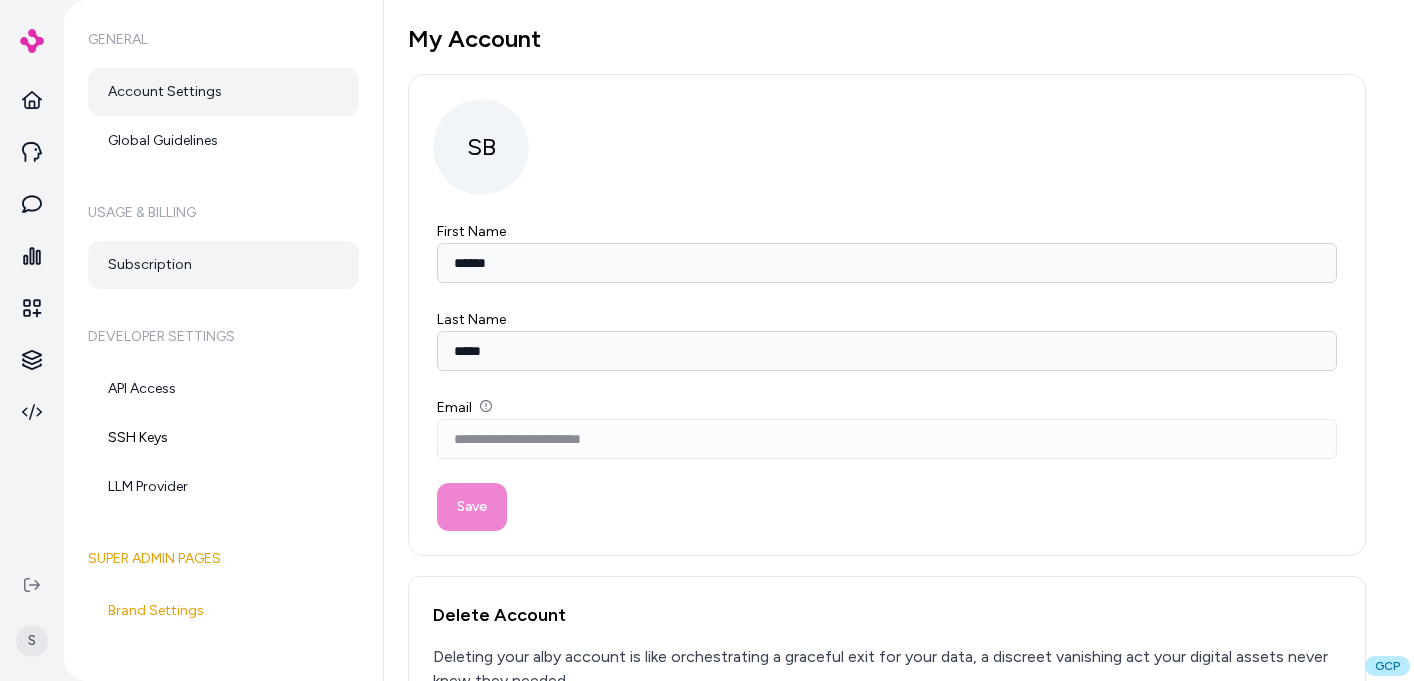 click on "Subscription" at bounding box center [223, 265] 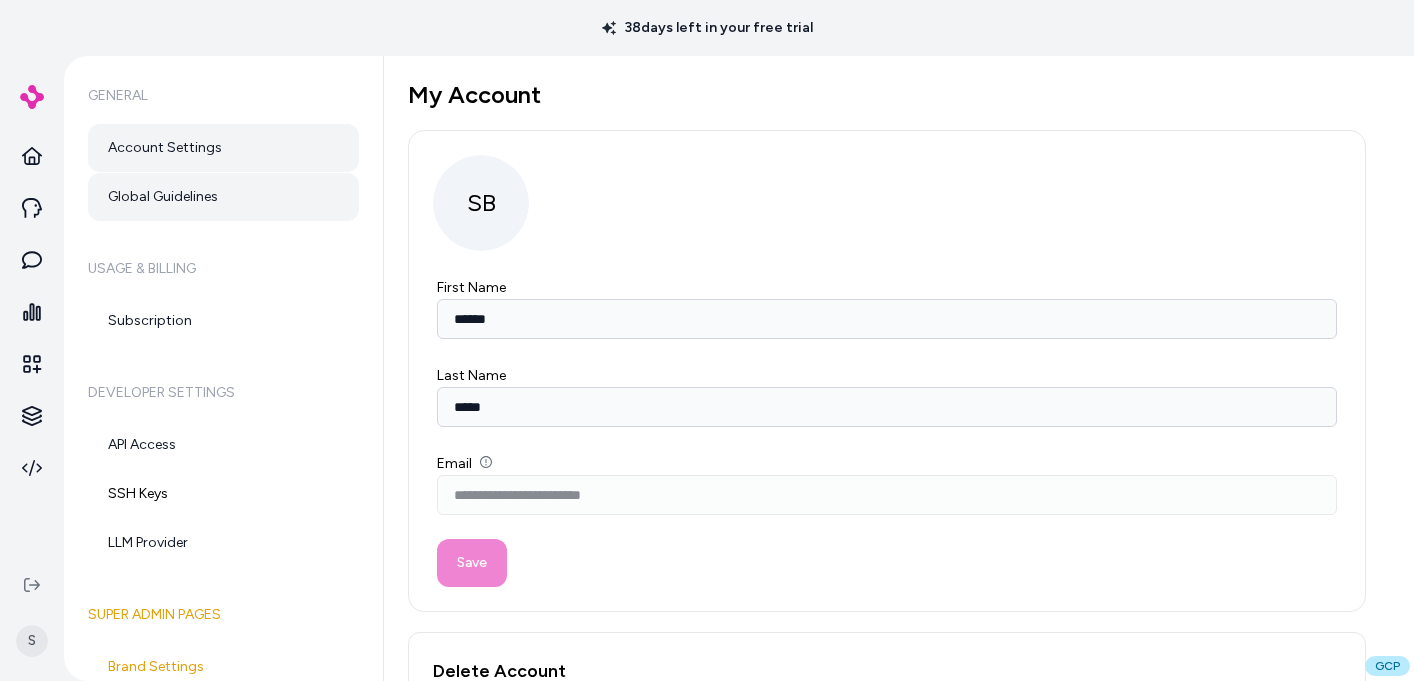 scroll, scrollTop: 0, scrollLeft: 0, axis: both 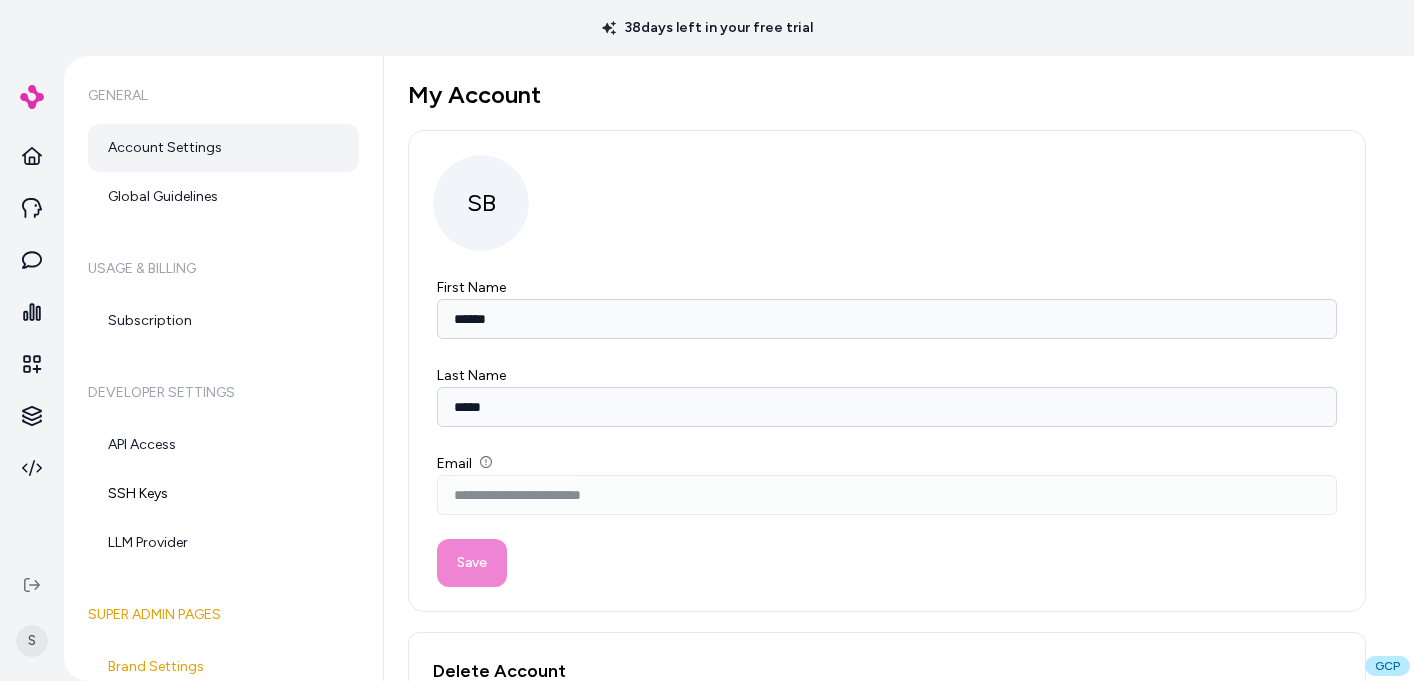 click on "Account Settings" at bounding box center [223, 148] 